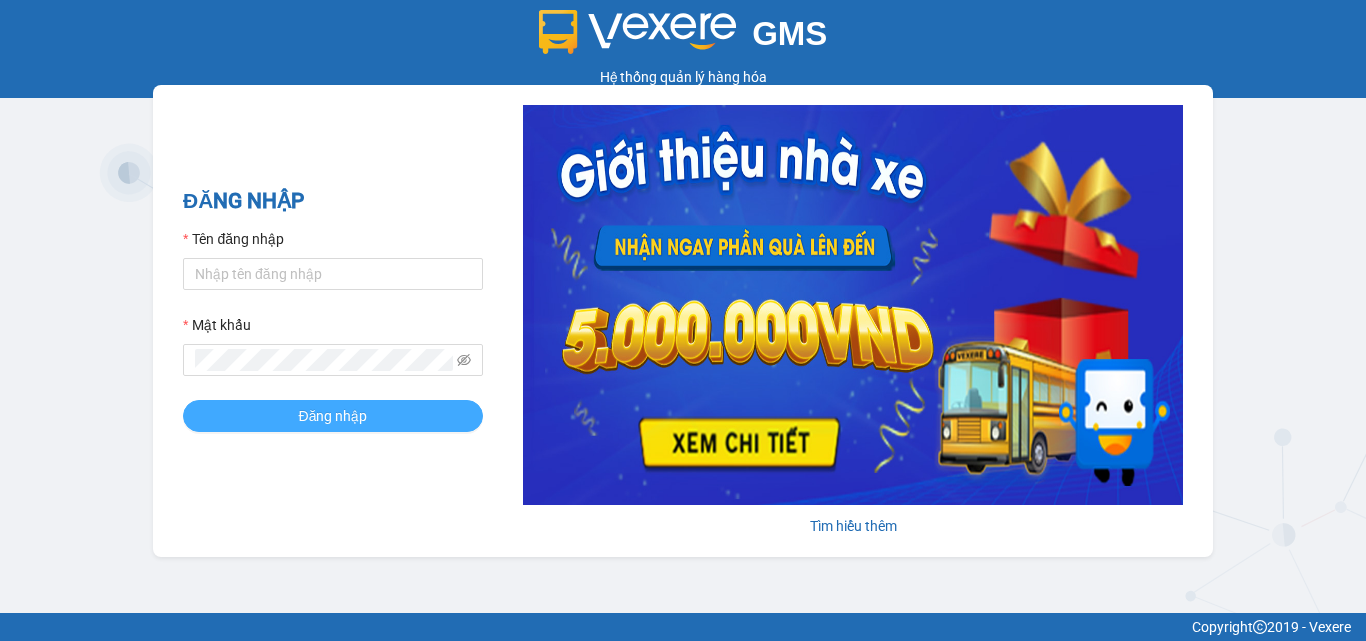 scroll, scrollTop: 0, scrollLeft: 0, axis: both 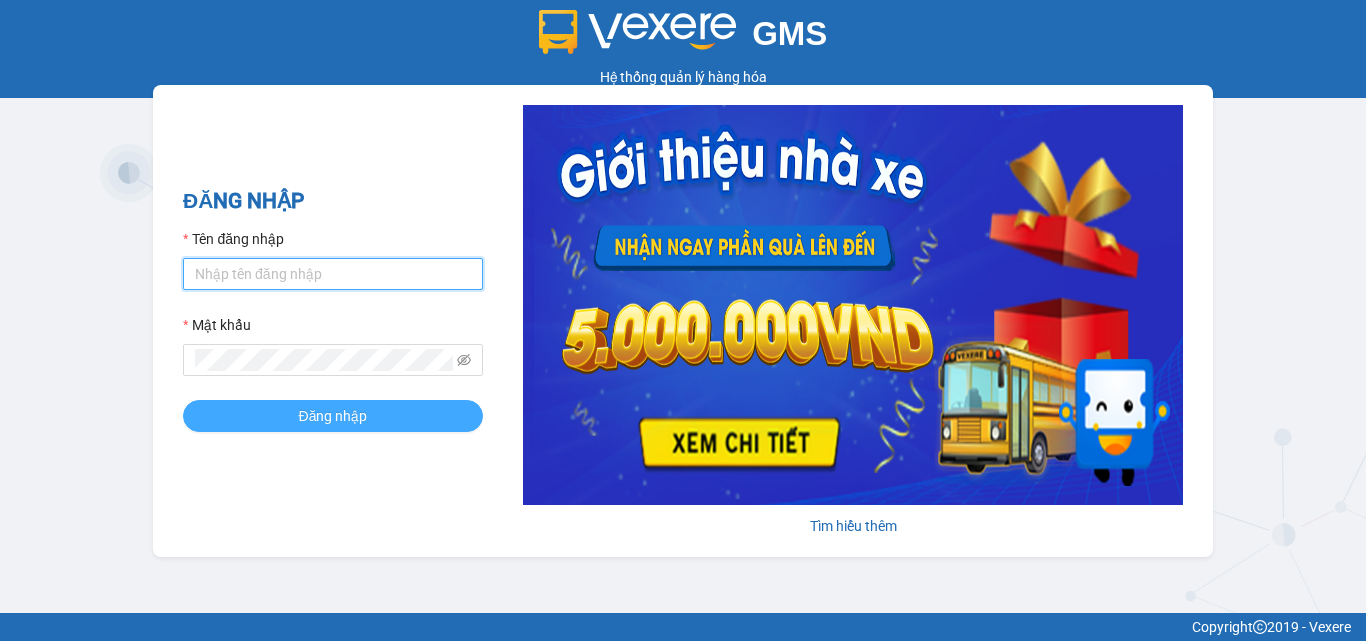 type on "dienkhanh.phucanex" 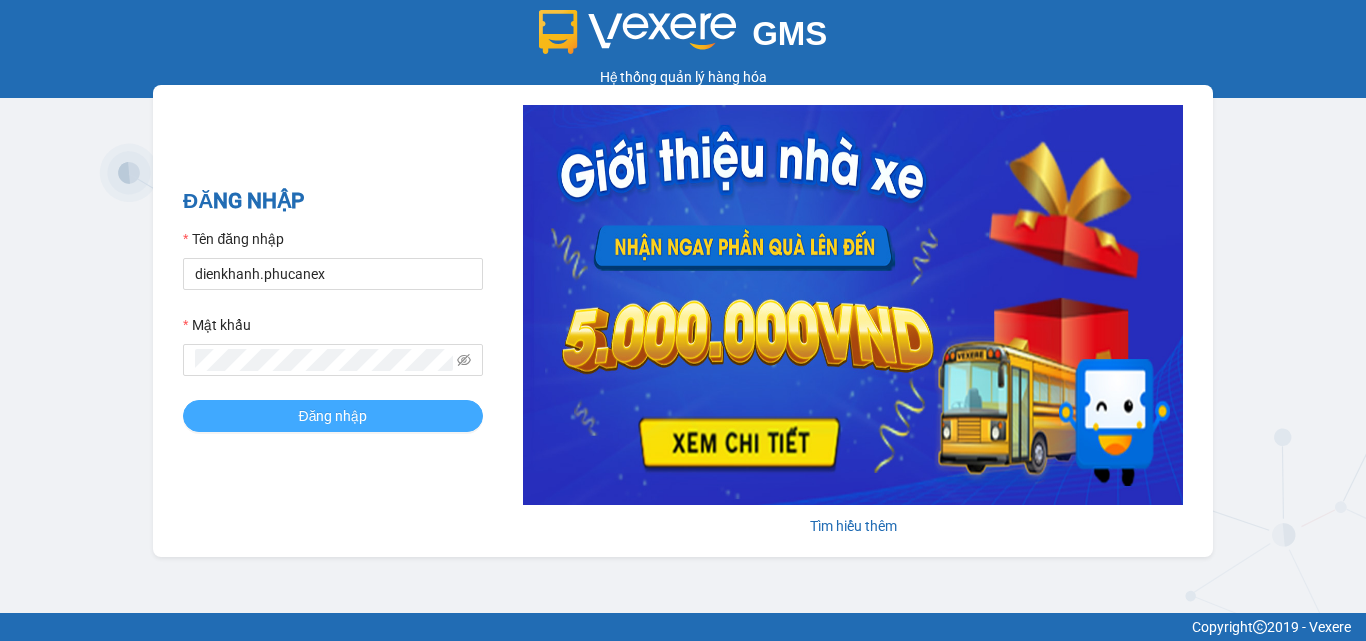 click on "Đăng nhập" at bounding box center (333, 416) 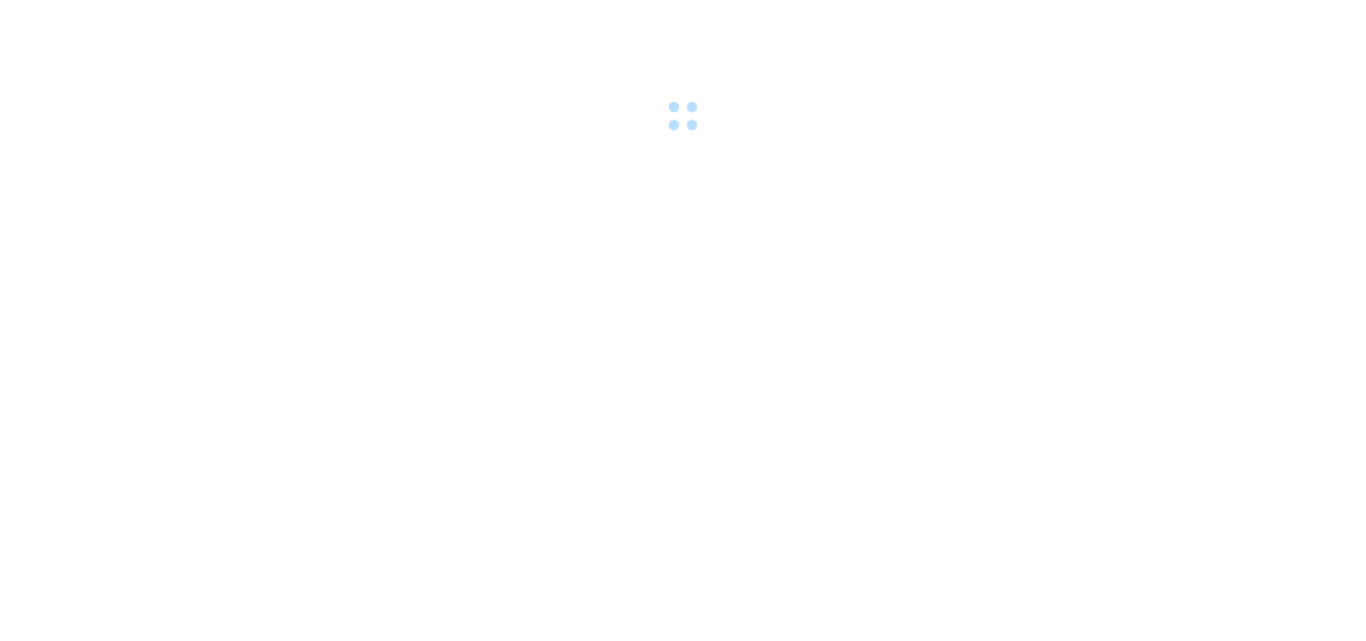 scroll, scrollTop: 0, scrollLeft: 0, axis: both 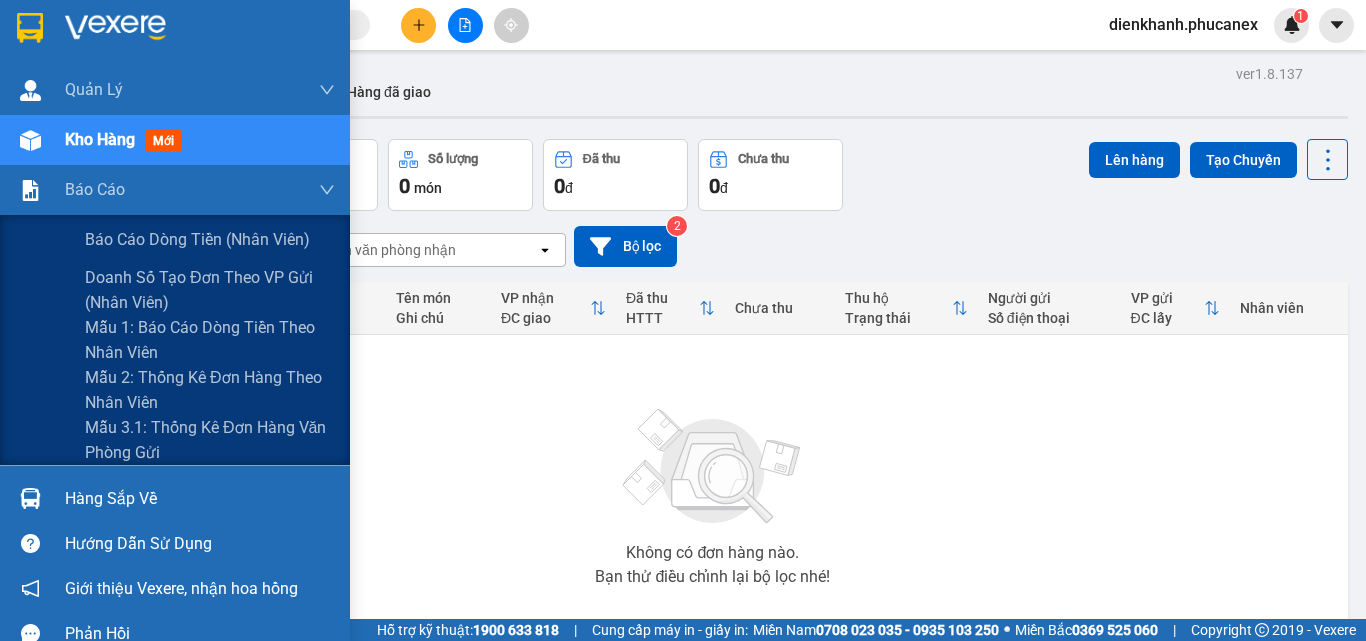 drag, startPoint x: 117, startPoint y: 235, endPoint x: 346, endPoint y: 182, distance: 235.05319 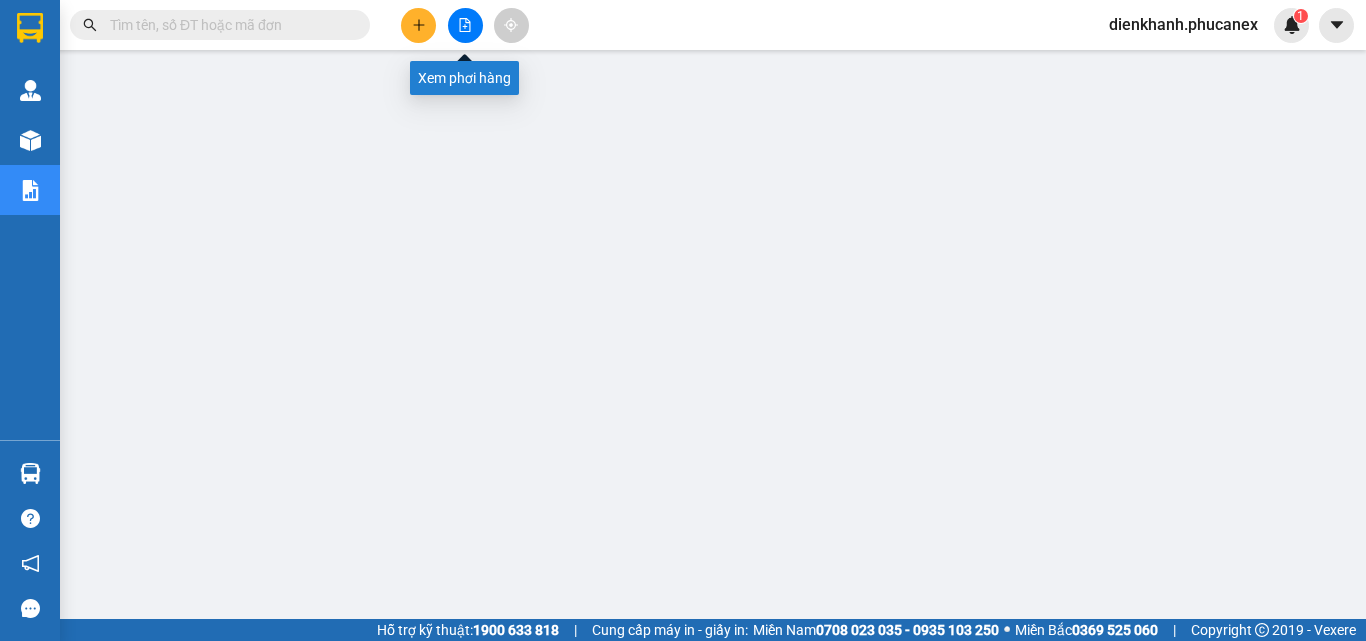 click 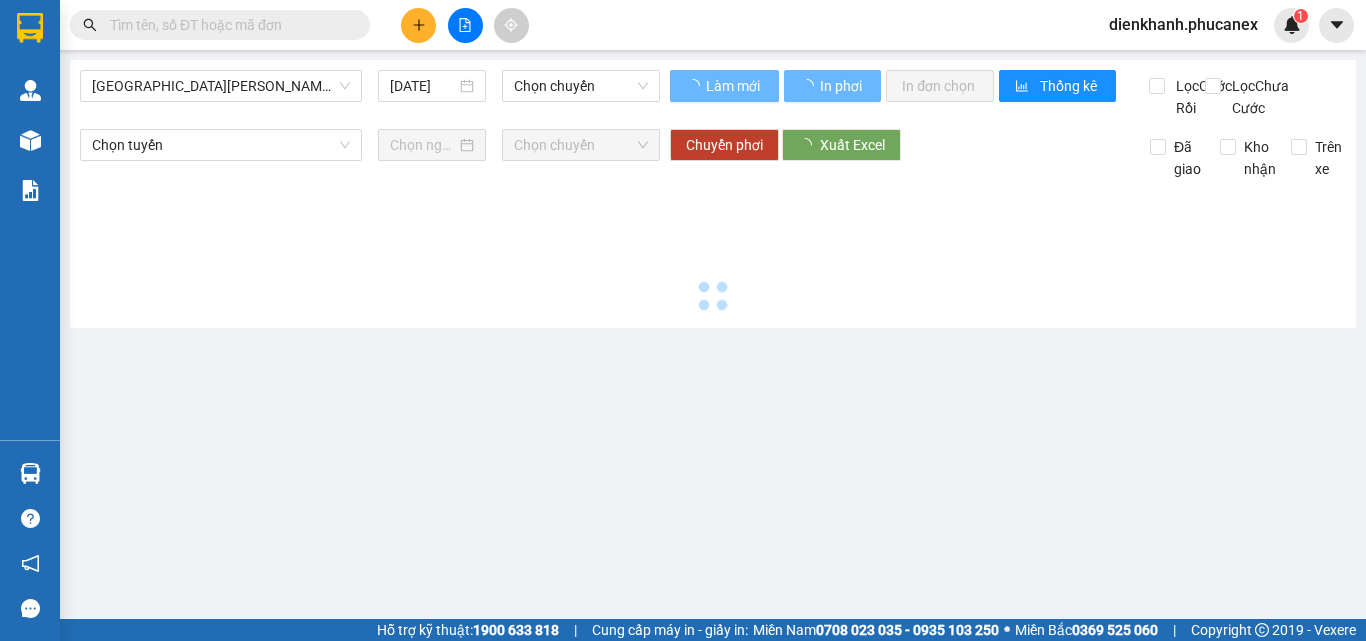 type on "[DATE]" 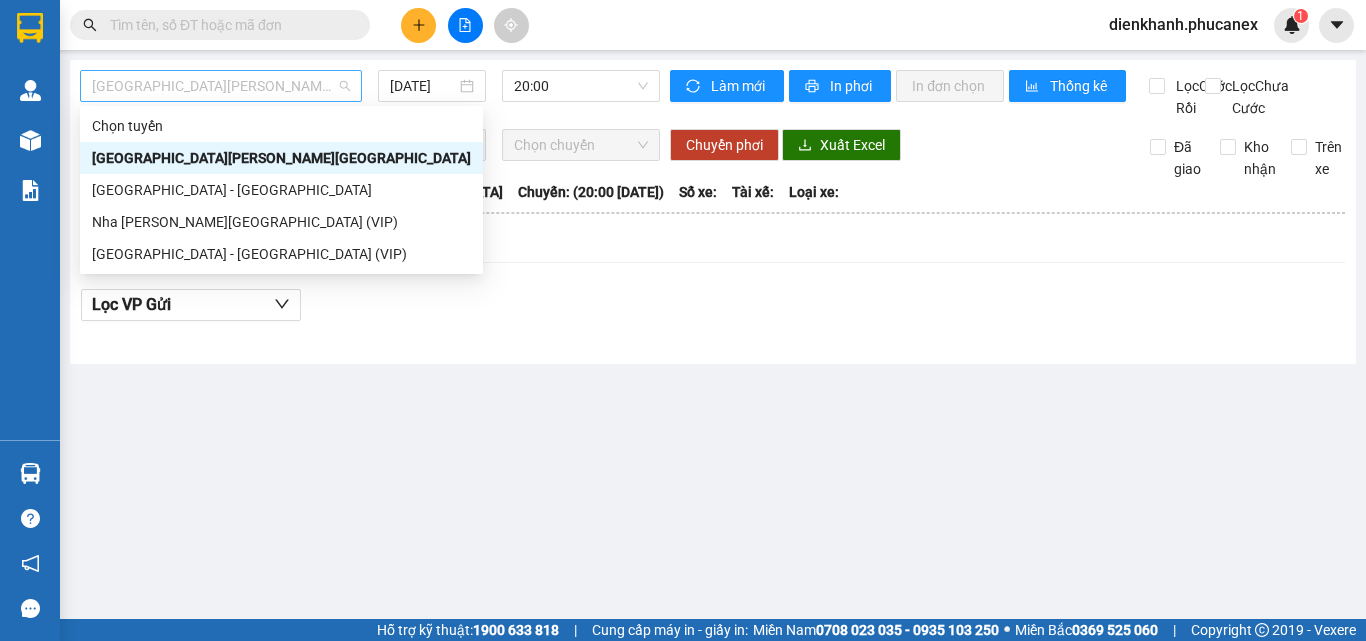 click on "[GEOGRAPHIC_DATA][PERSON_NAME][GEOGRAPHIC_DATA]" at bounding box center [221, 86] 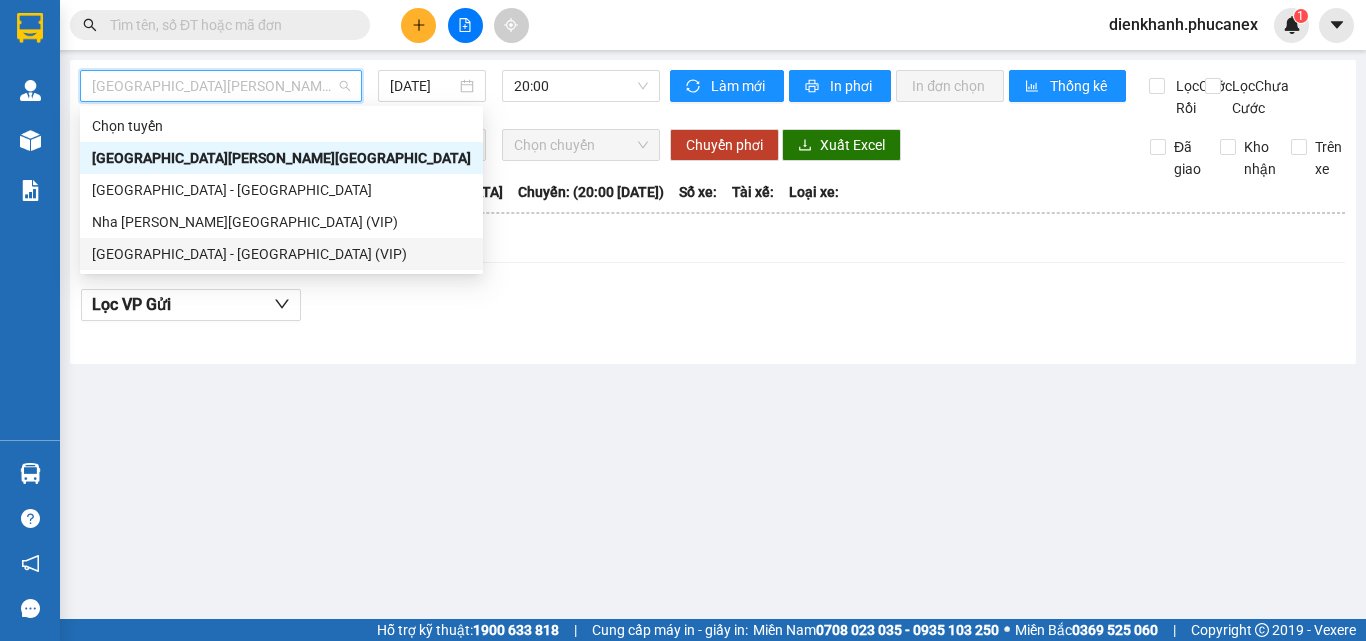 drag, startPoint x: 191, startPoint y: 258, endPoint x: 214, endPoint y: 254, distance: 23.345236 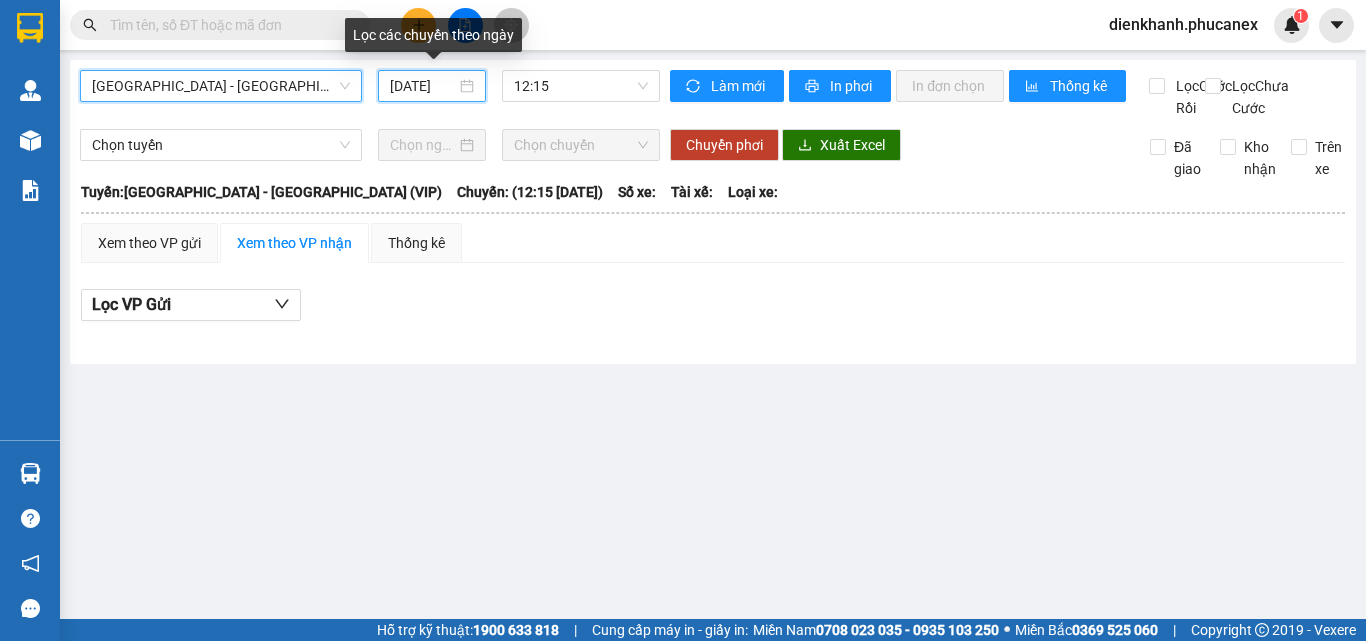 click on "[DATE]" at bounding box center [423, 86] 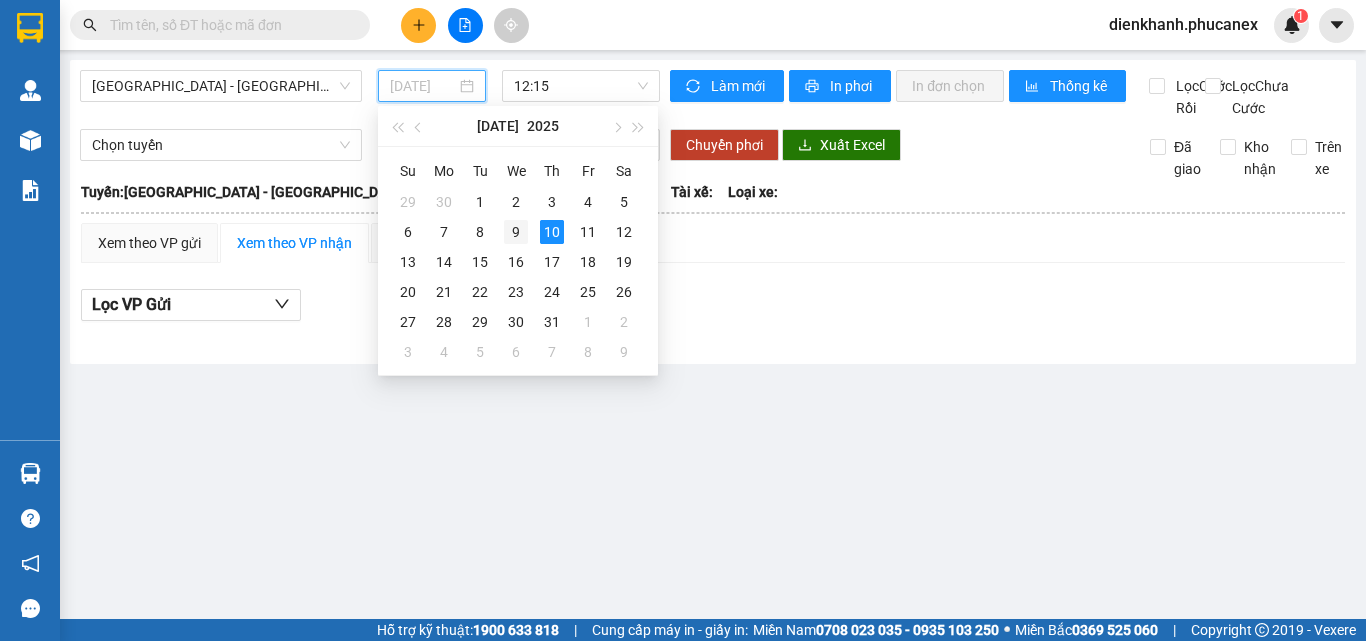 click on "9" at bounding box center (516, 232) 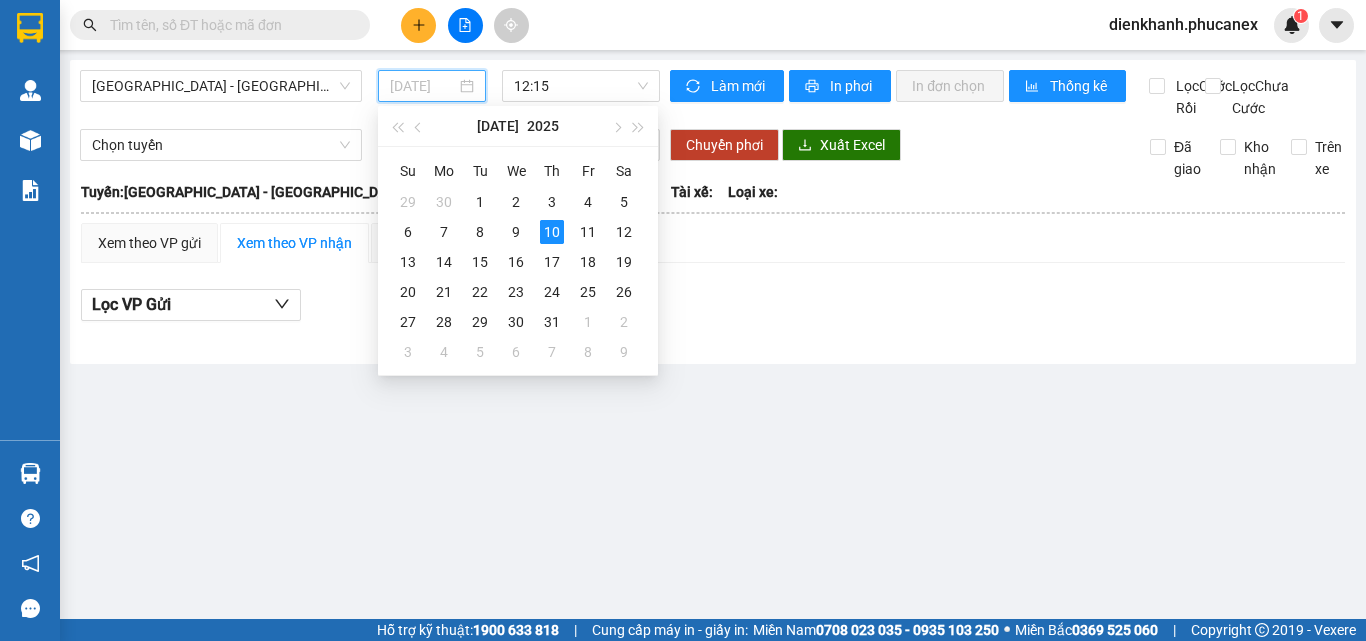type on "[DATE]" 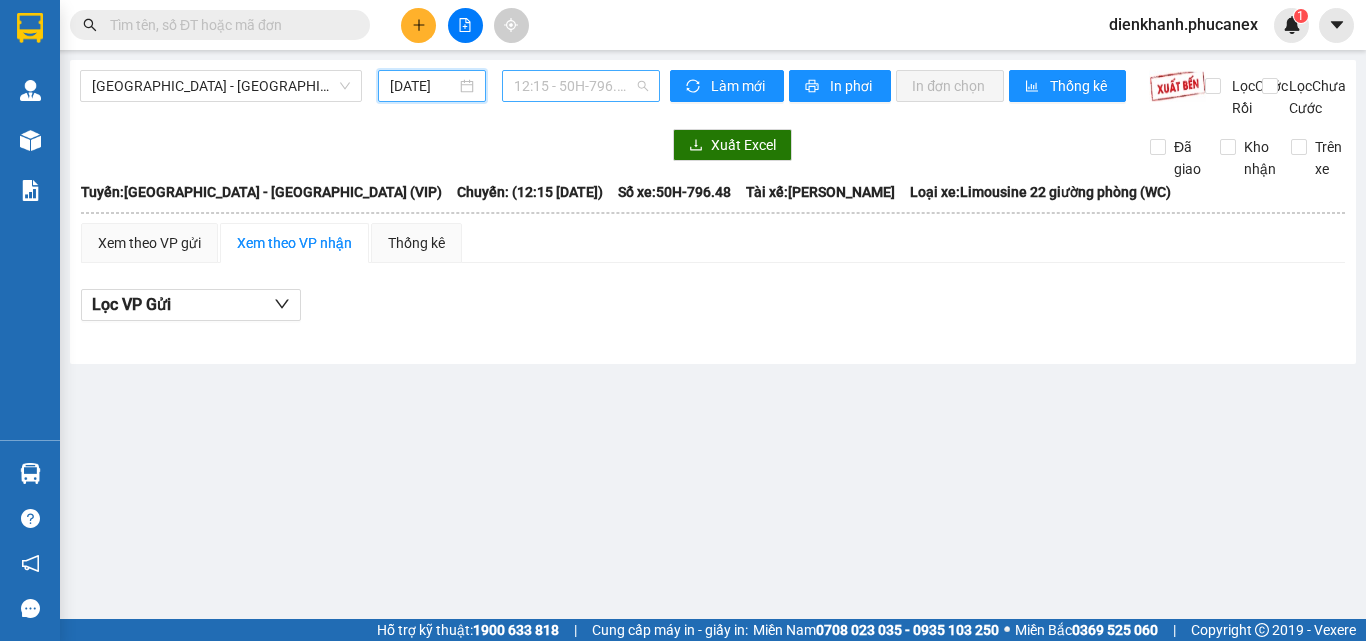 click on "12:15     - 50H-796.48" at bounding box center (581, 86) 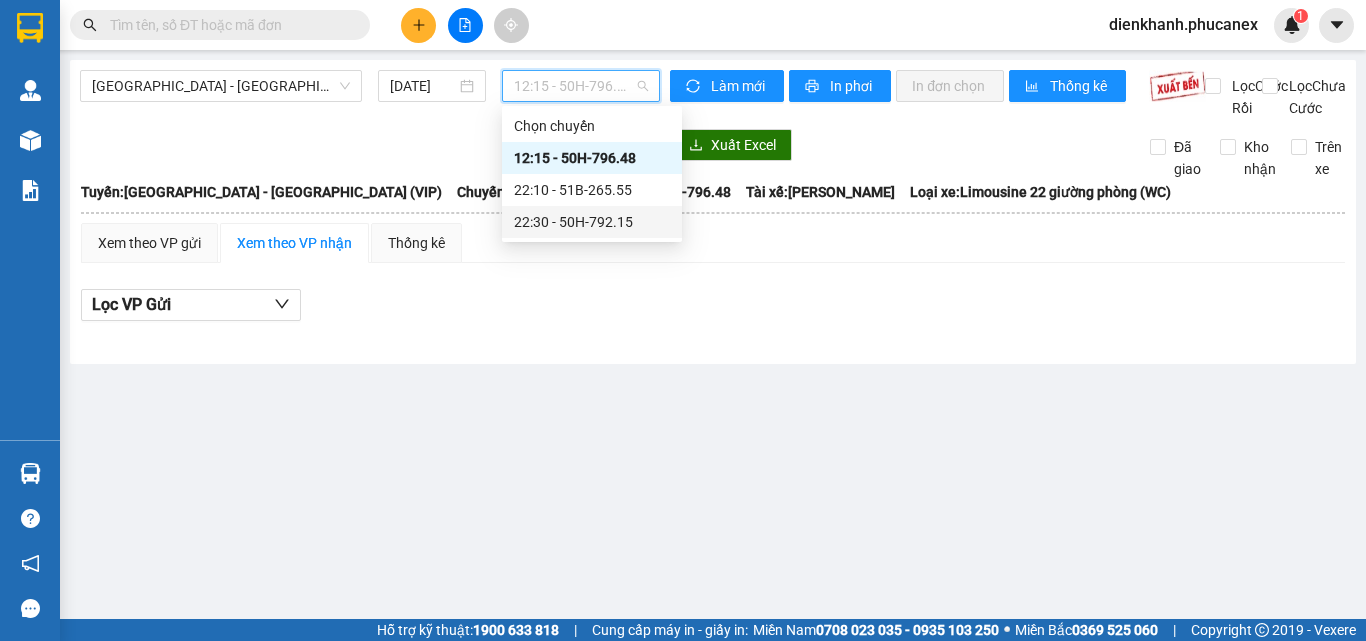 click on "22:30     - 50H-792.15" at bounding box center (592, 222) 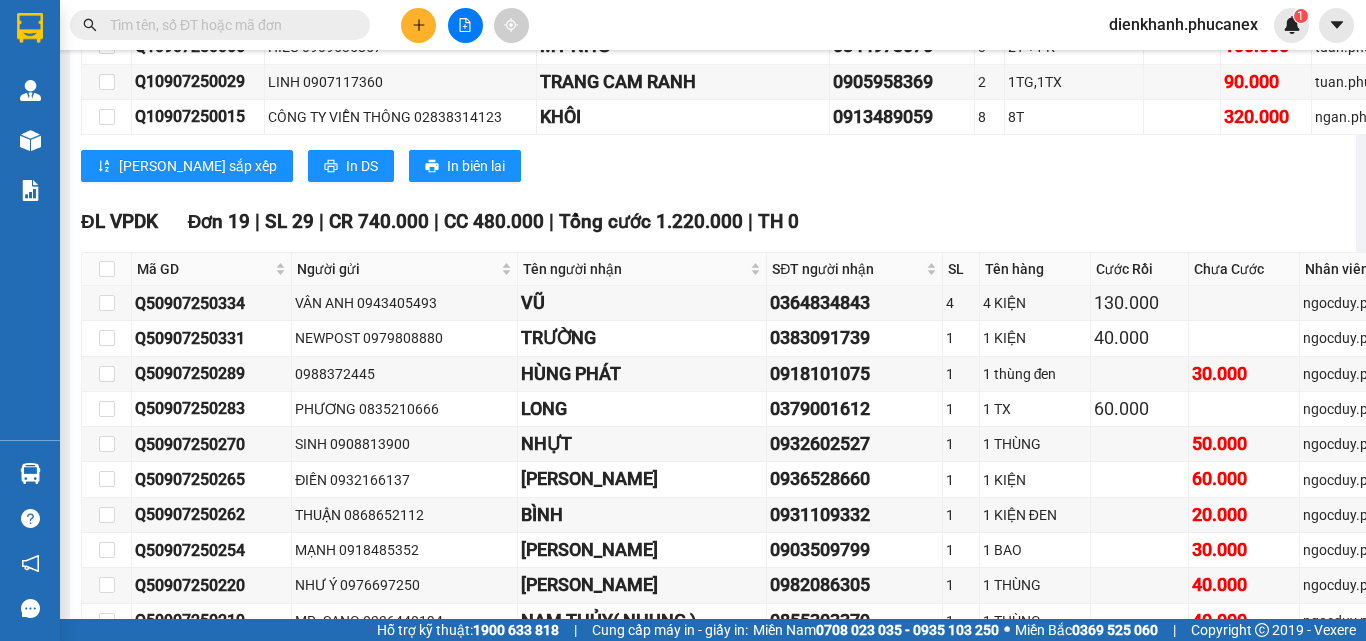 scroll, scrollTop: 4400, scrollLeft: 0, axis: vertical 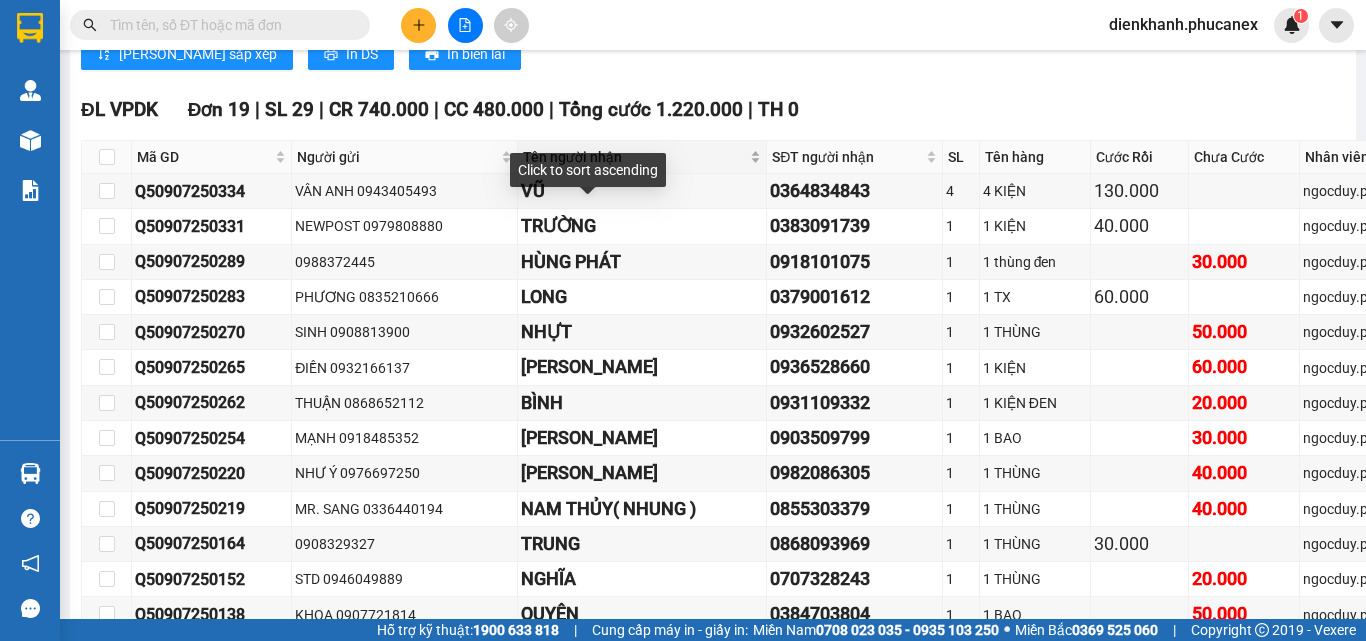 click on "Tên người nhận" at bounding box center (634, 157) 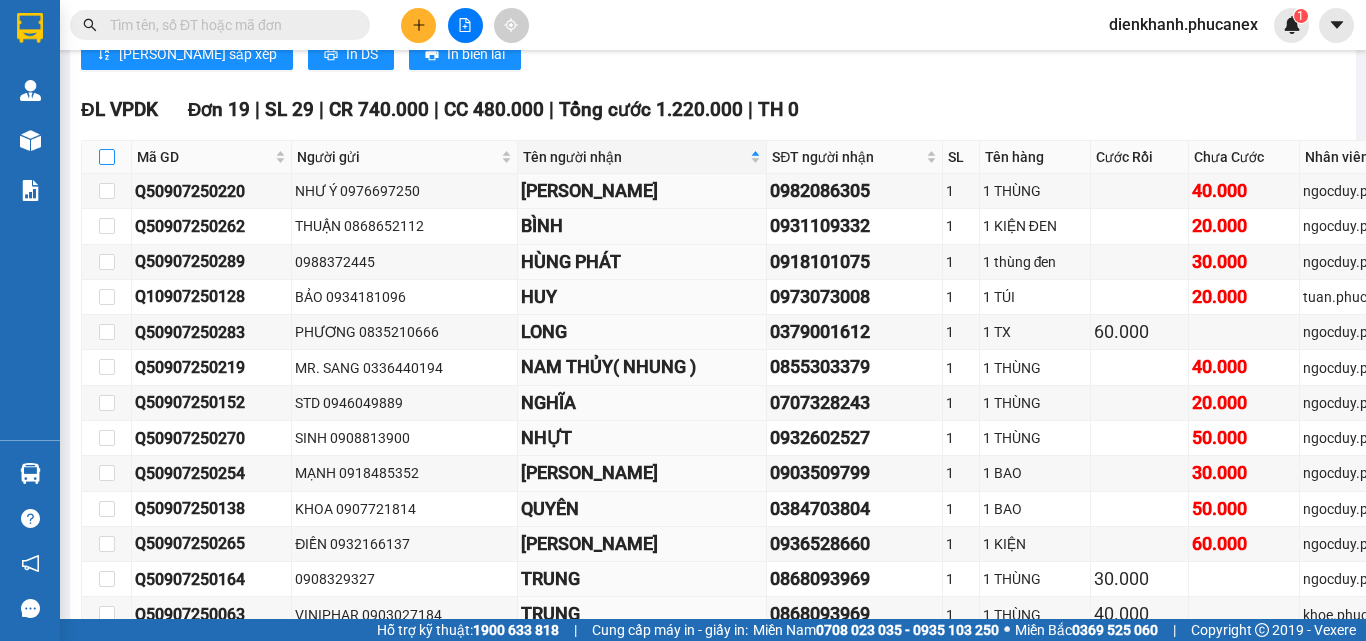 click at bounding box center (107, 157) 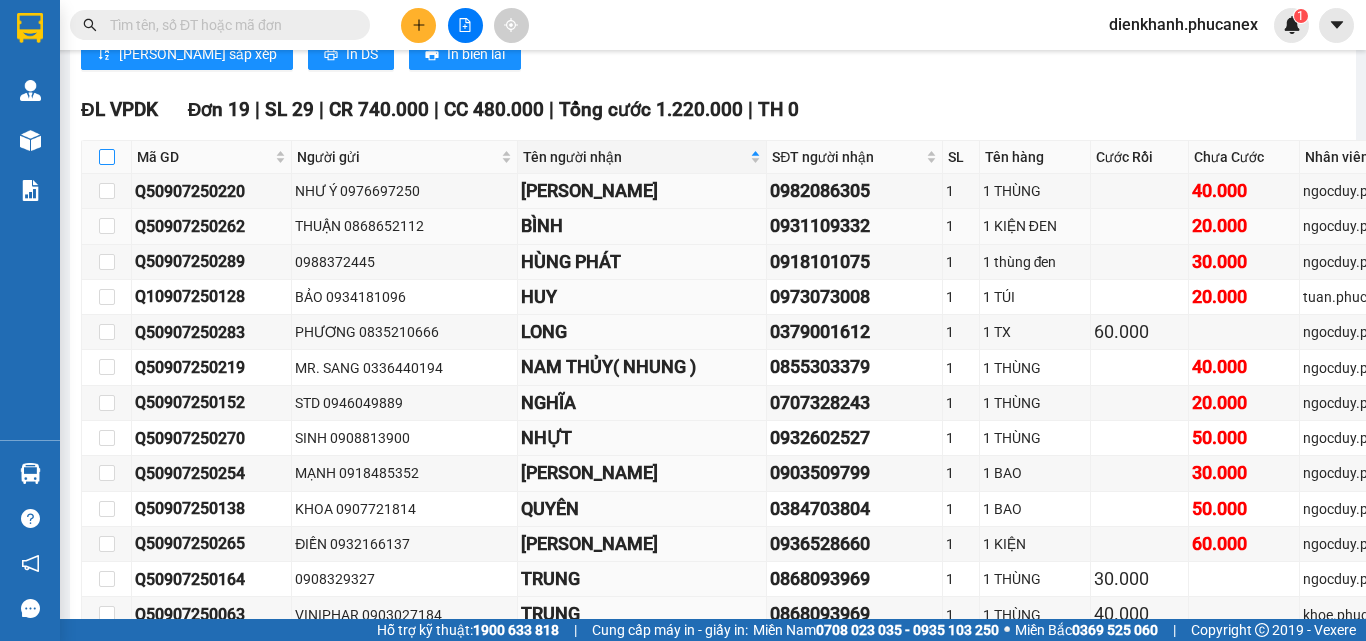 checkbox on "true" 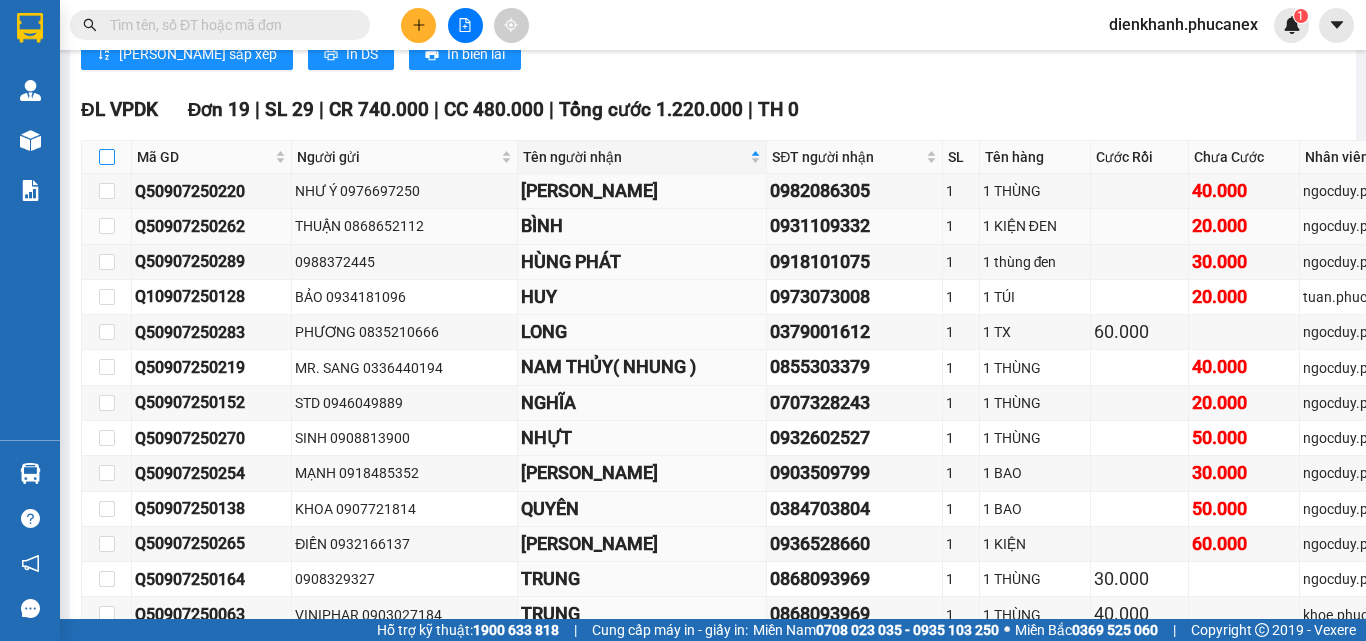 checkbox on "true" 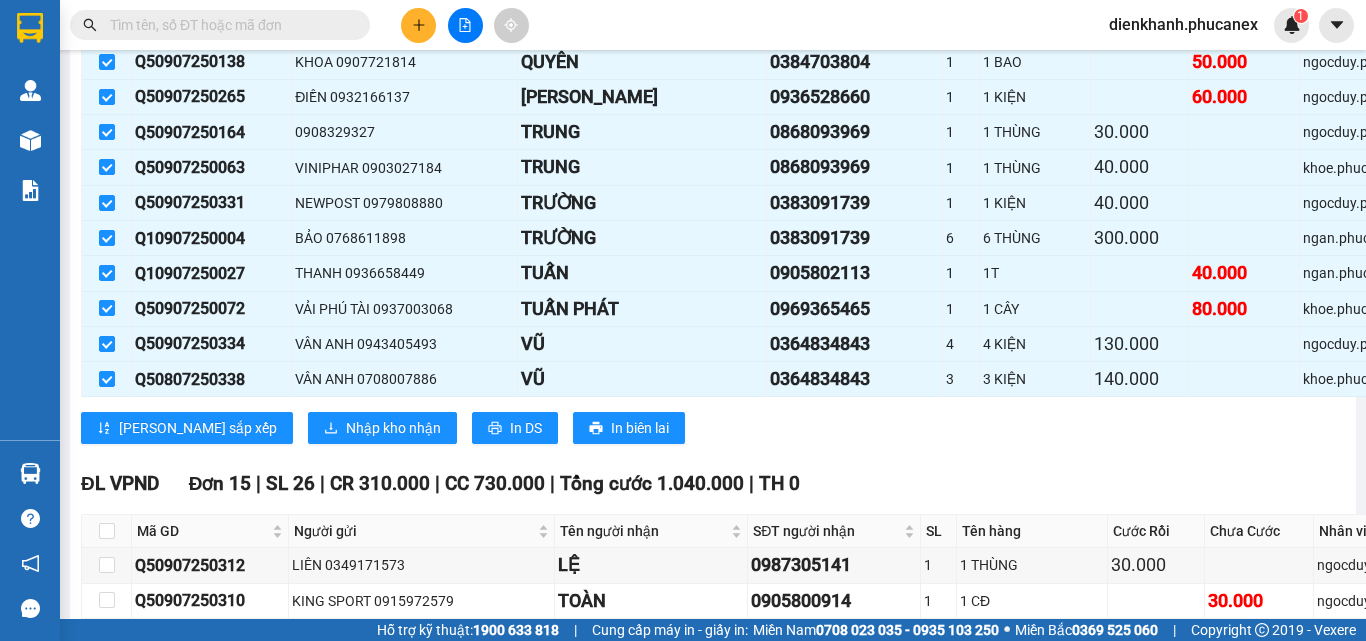 scroll, scrollTop: 5000, scrollLeft: 0, axis: vertical 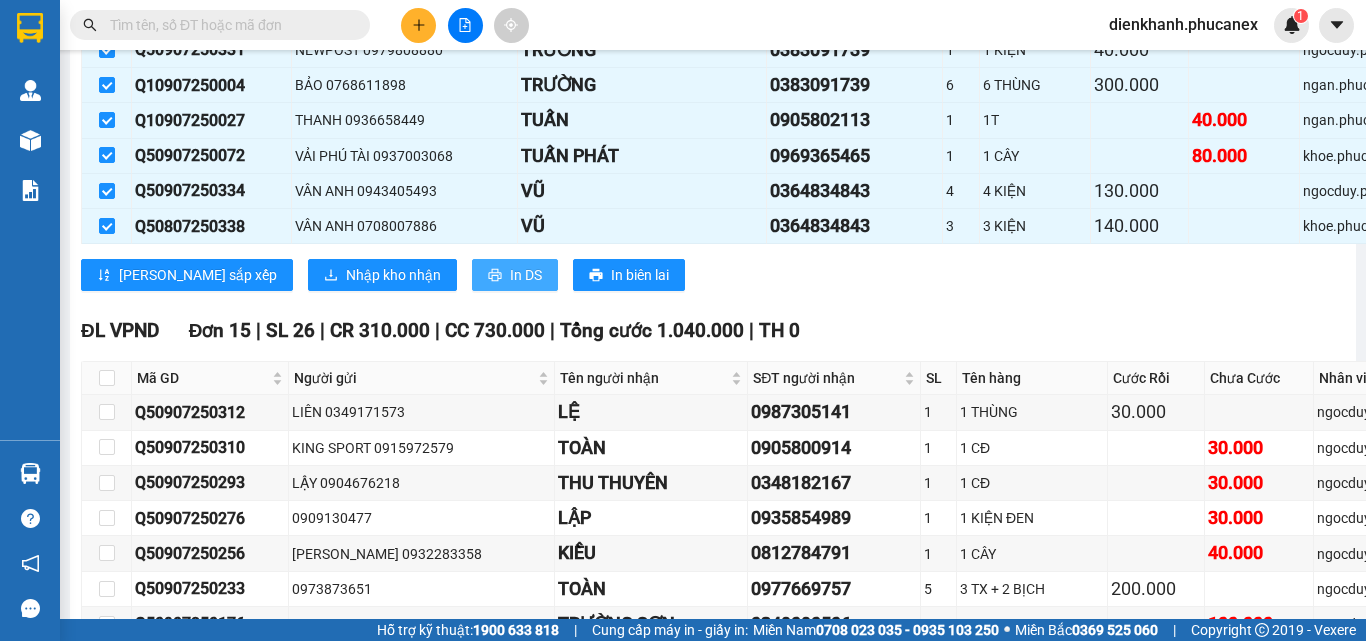 click on "In DS" at bounding box center (526, 275) 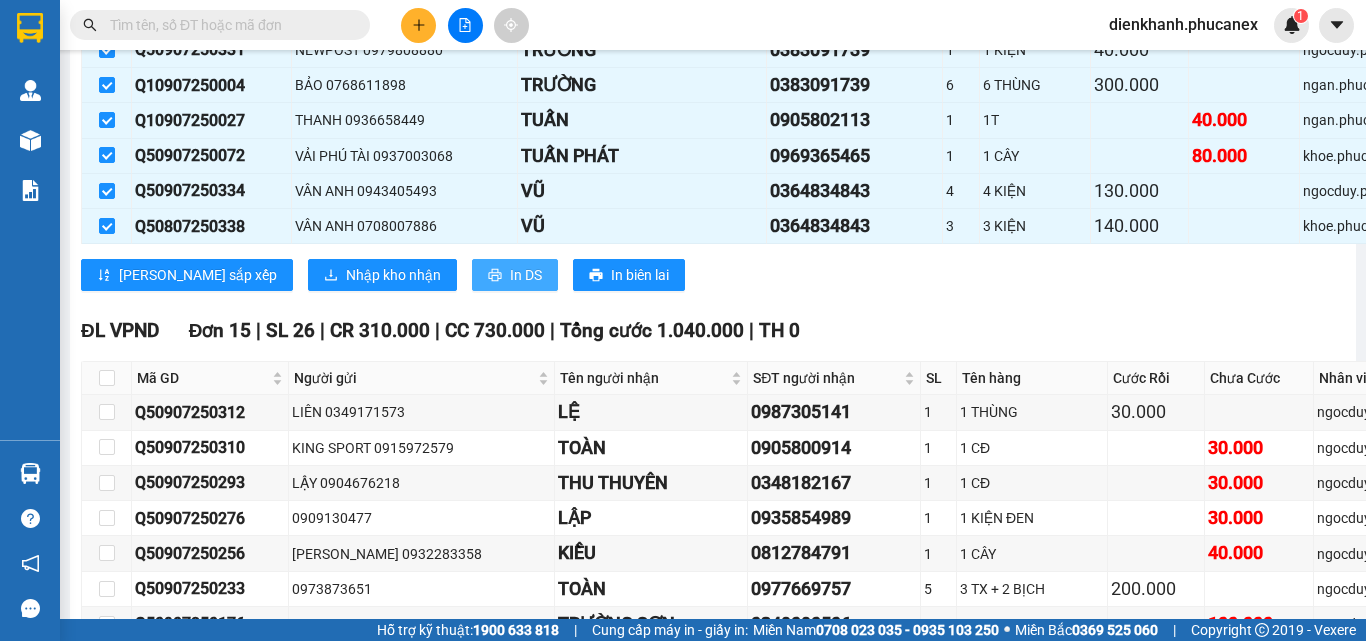 scroll, scrollTop: 0, scrollLeft: 0, axis: both 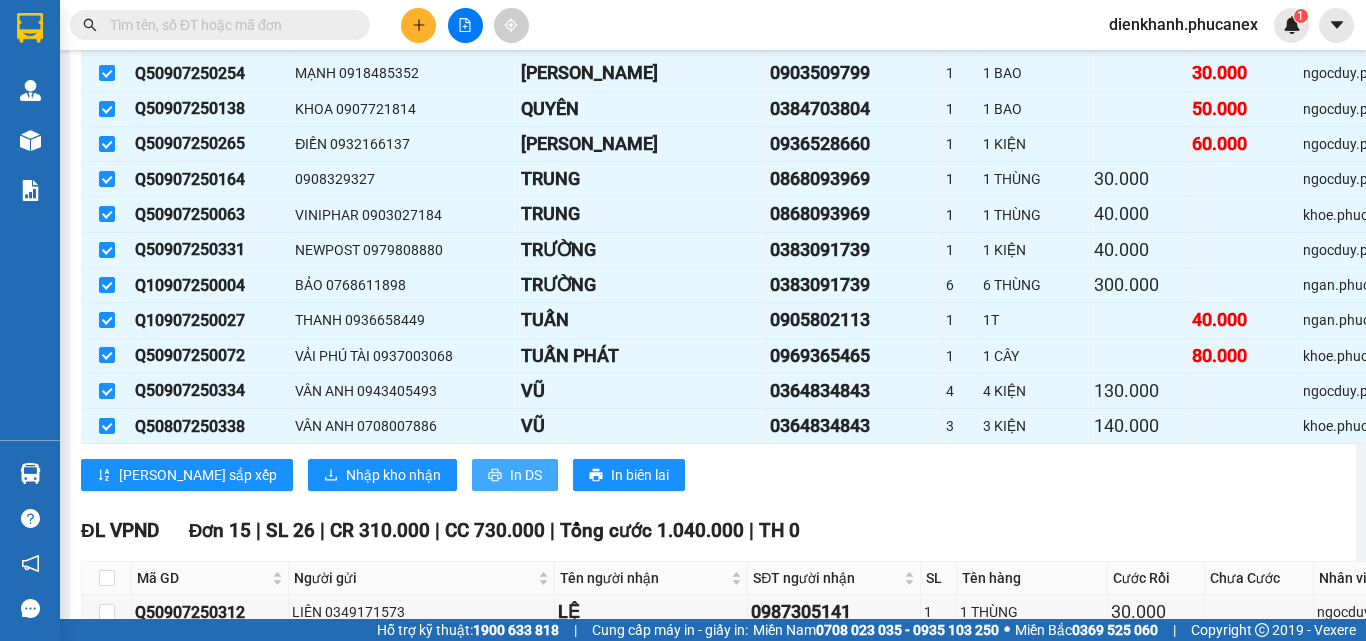 click on "In DS" at bounding box center (526, 475) 